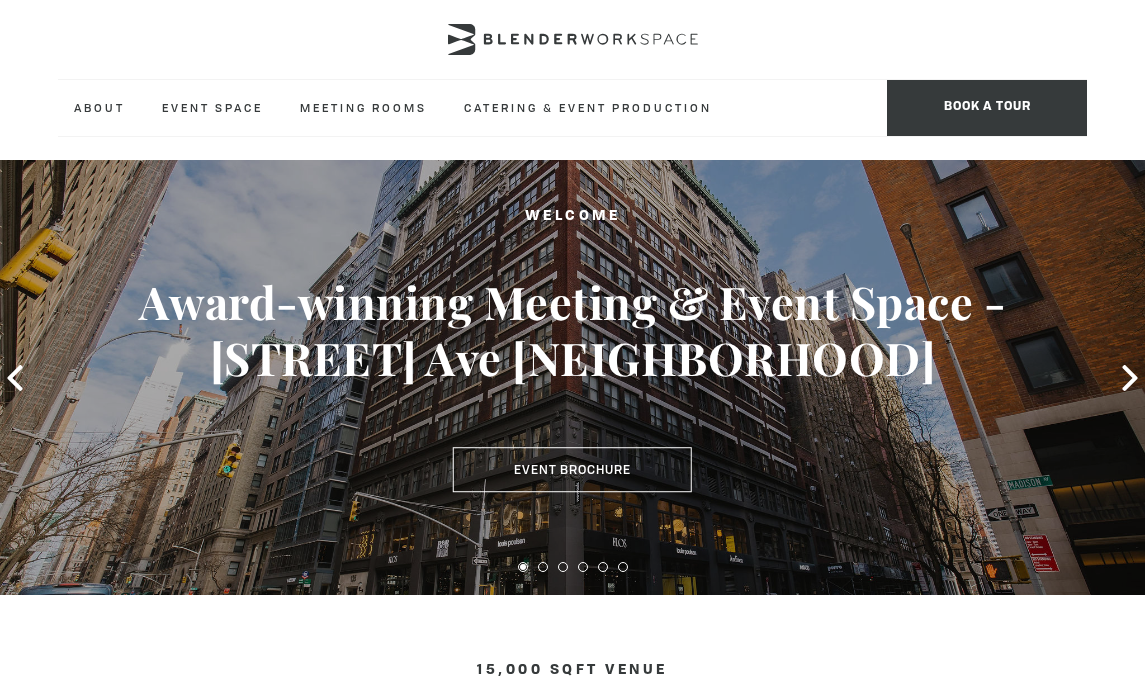 scroll, scrollTop: 0, scrollLeft: 0, axis: both 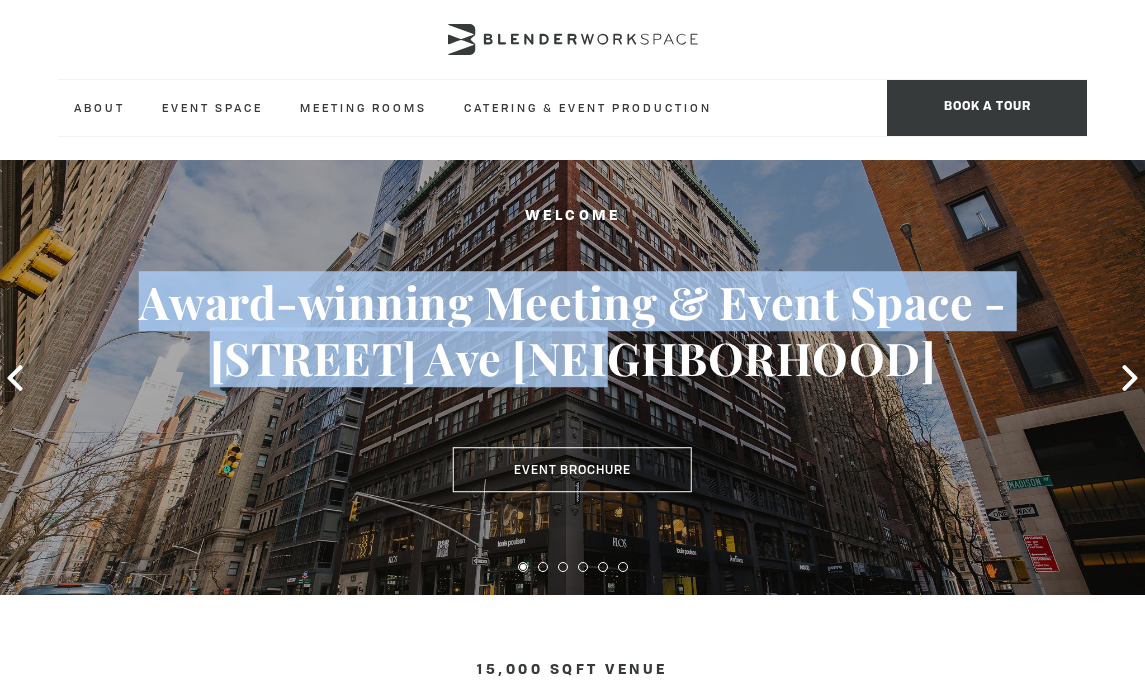 drag, startPoint x: 828, startPoint y: 359, endPoint x: 149, endPoint y: 313, distance: 680.5564 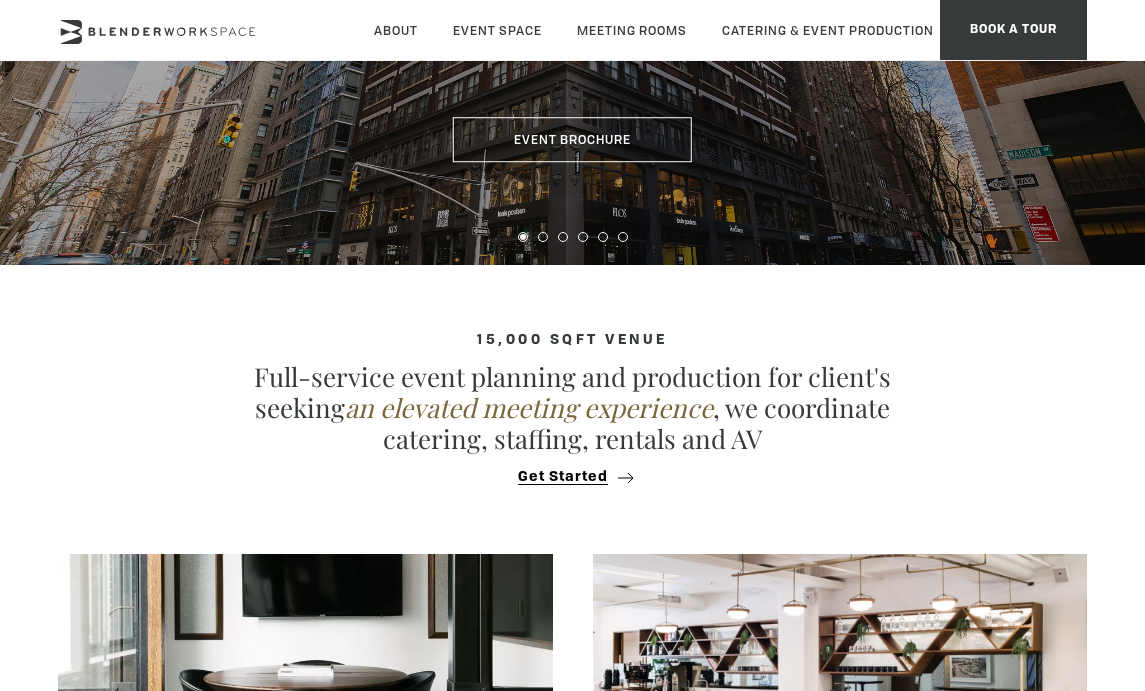 scroll, scrollTop: 335, scrollLeft: 0, axis: vertical 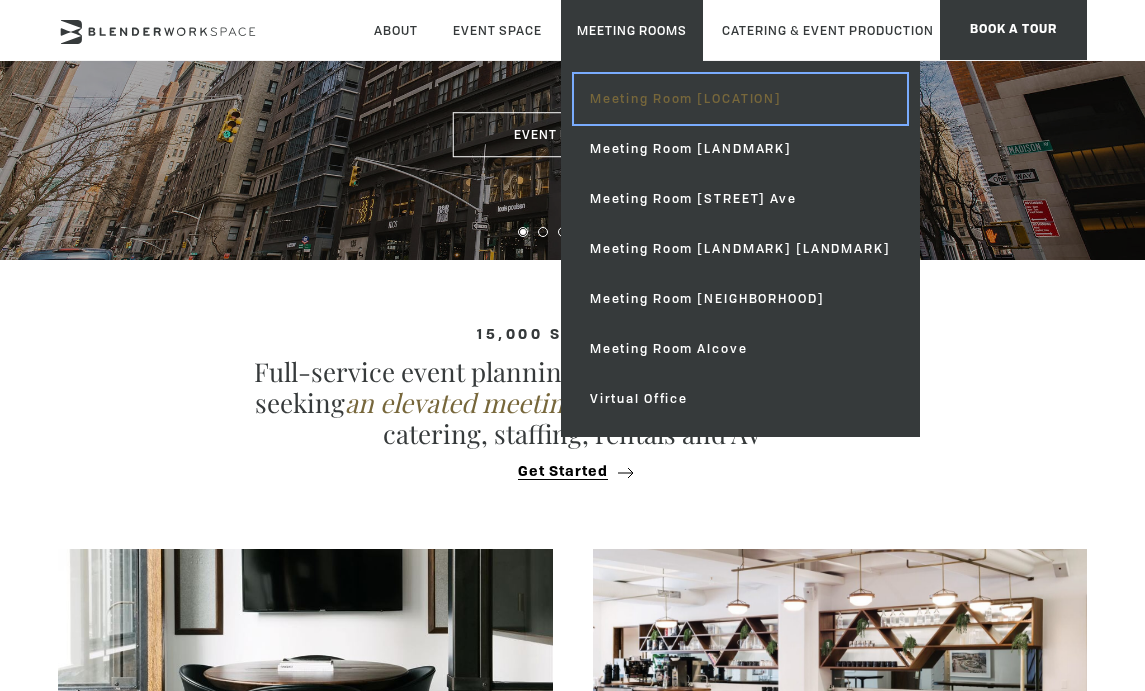 click on "Meeting Room [LOCATION]" at bounding box center (740, 99) 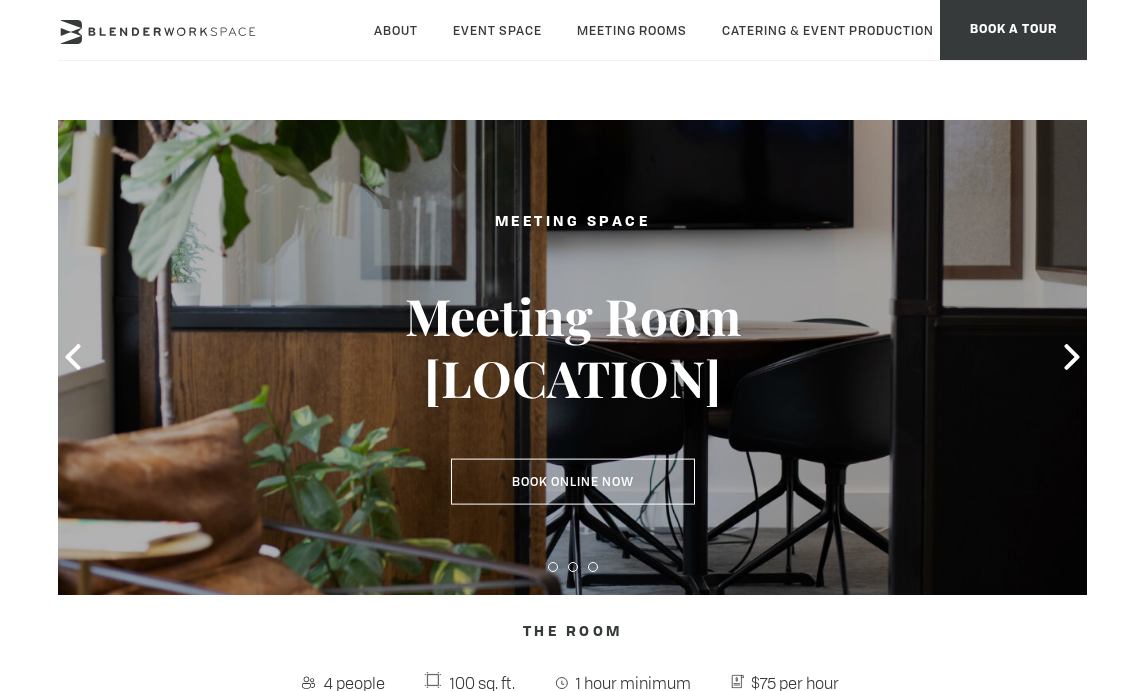 scroll, scrollTop: 0, scrollLeft: 0, axis: both 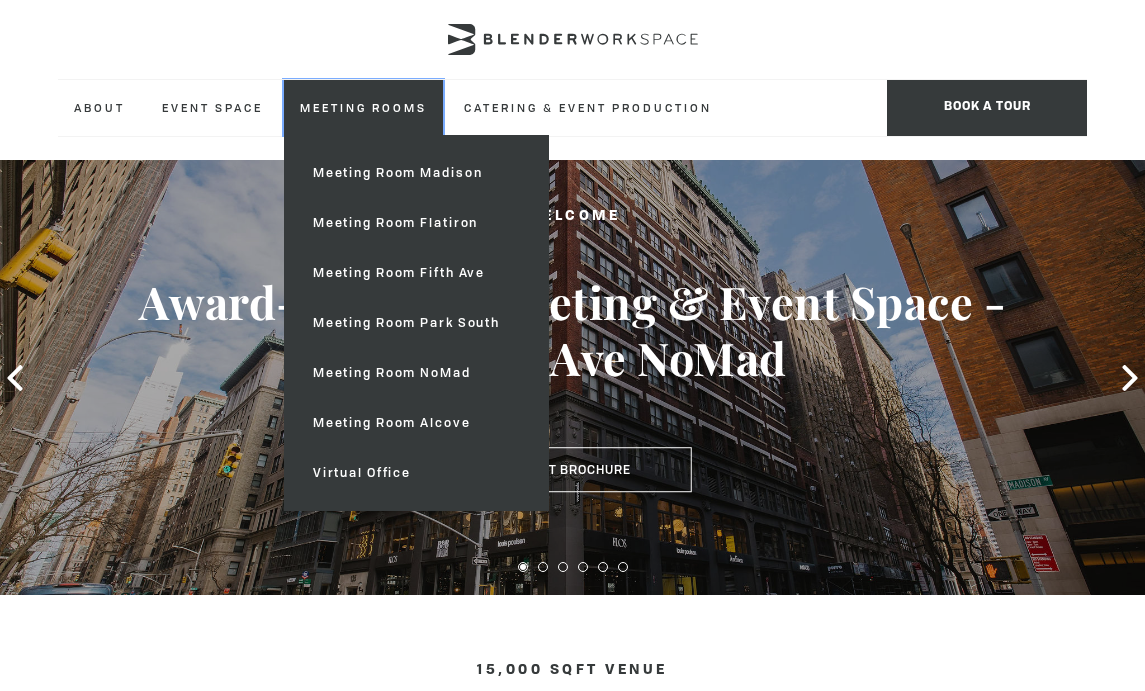 click on "Meeting Rooms" at bounding box center [363, 107] 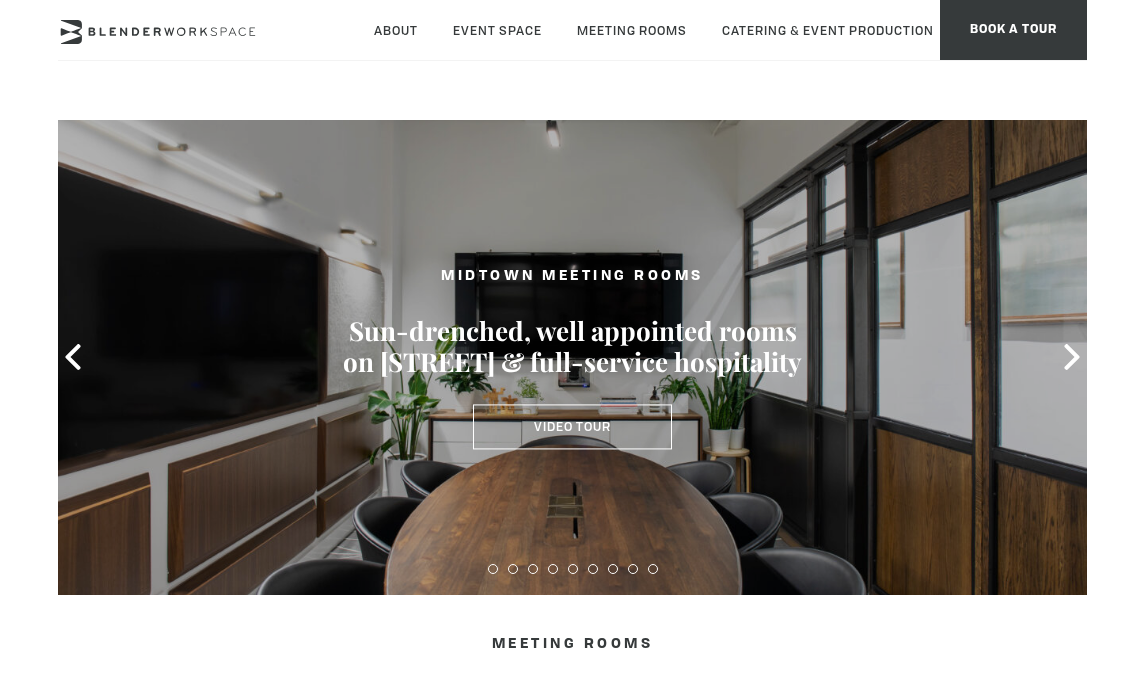 scroll, scrollTop: 0, scrollLeft: 0, axis: both 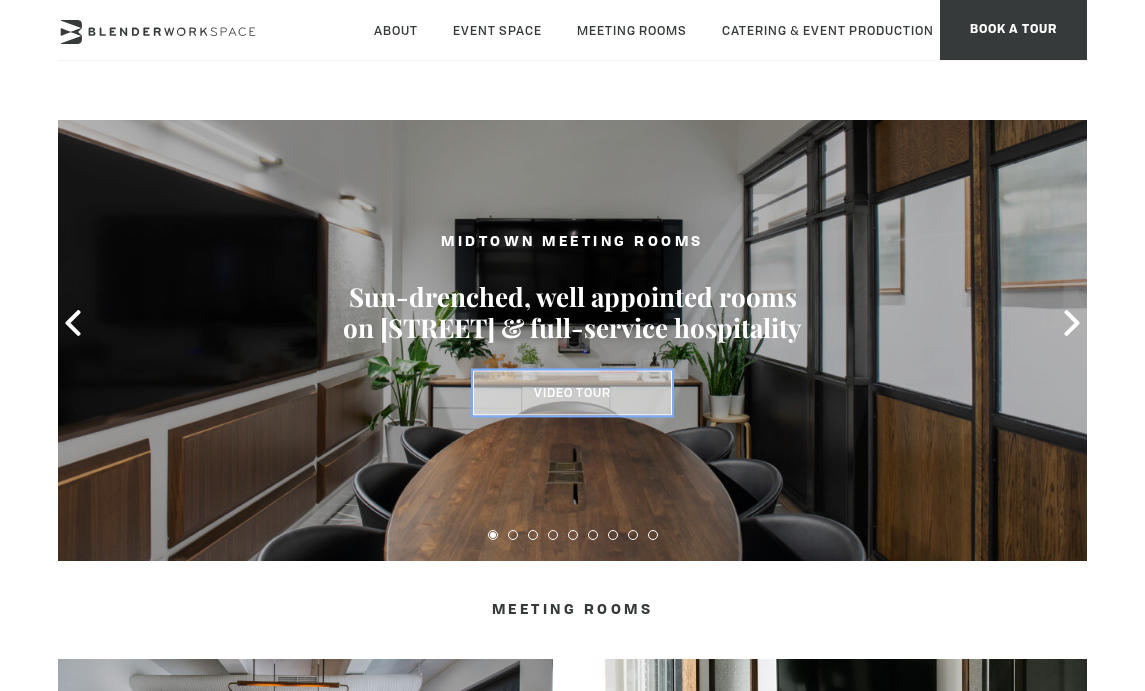 click on "Video Tour" at bounding box center [572, 393] 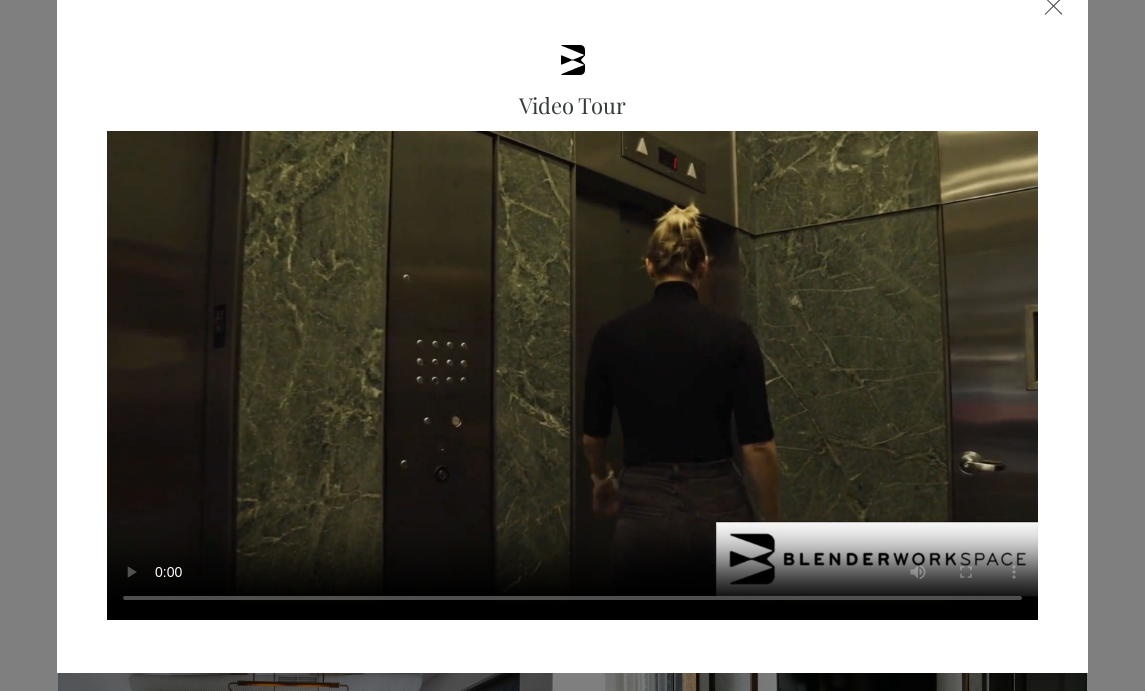 scroll, scrollTop: 126, scrollLeft: 0, axis: vertical 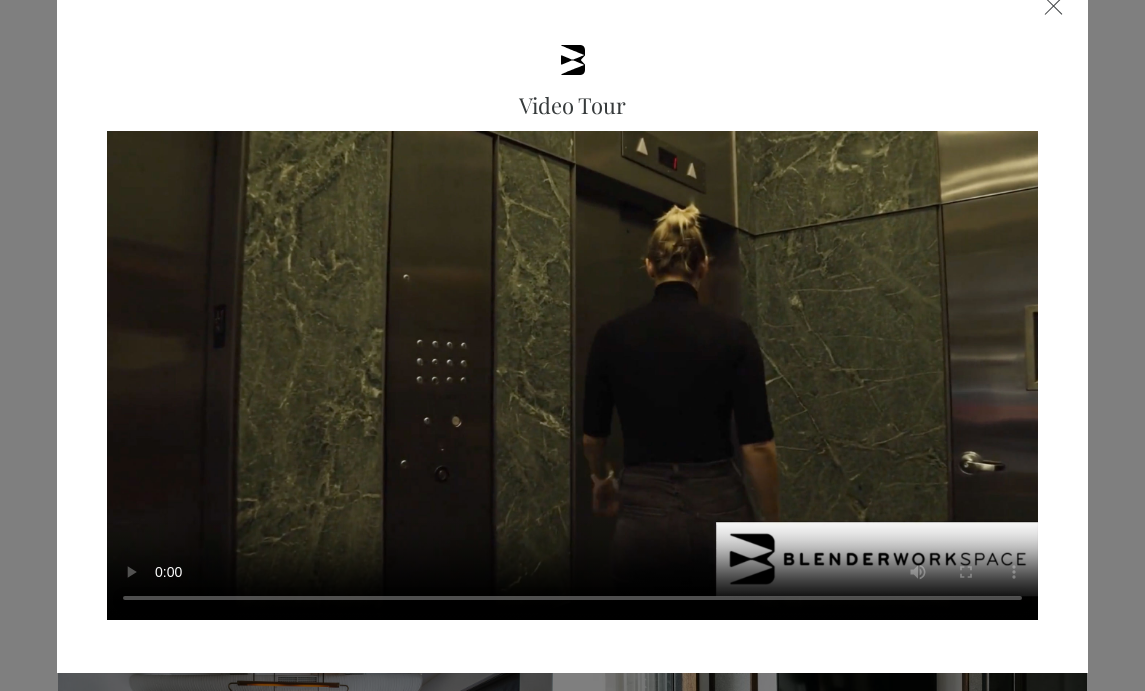 click on "Video Tour" at bounding box center [572, 345] 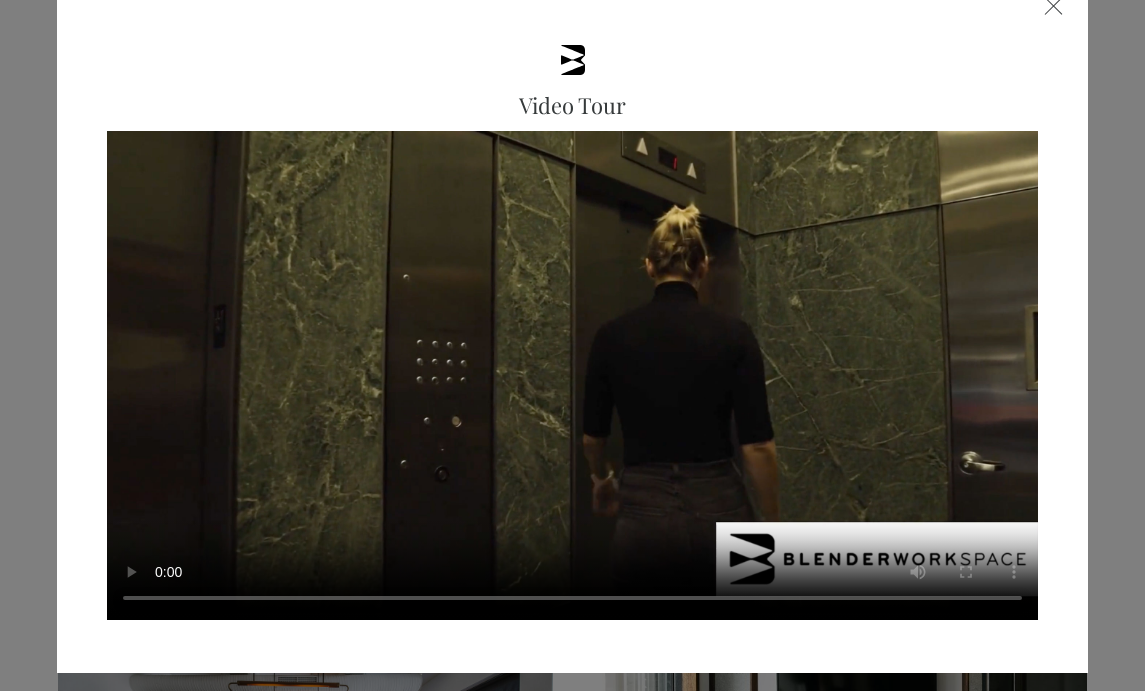 click at bounding box center (572, 375) 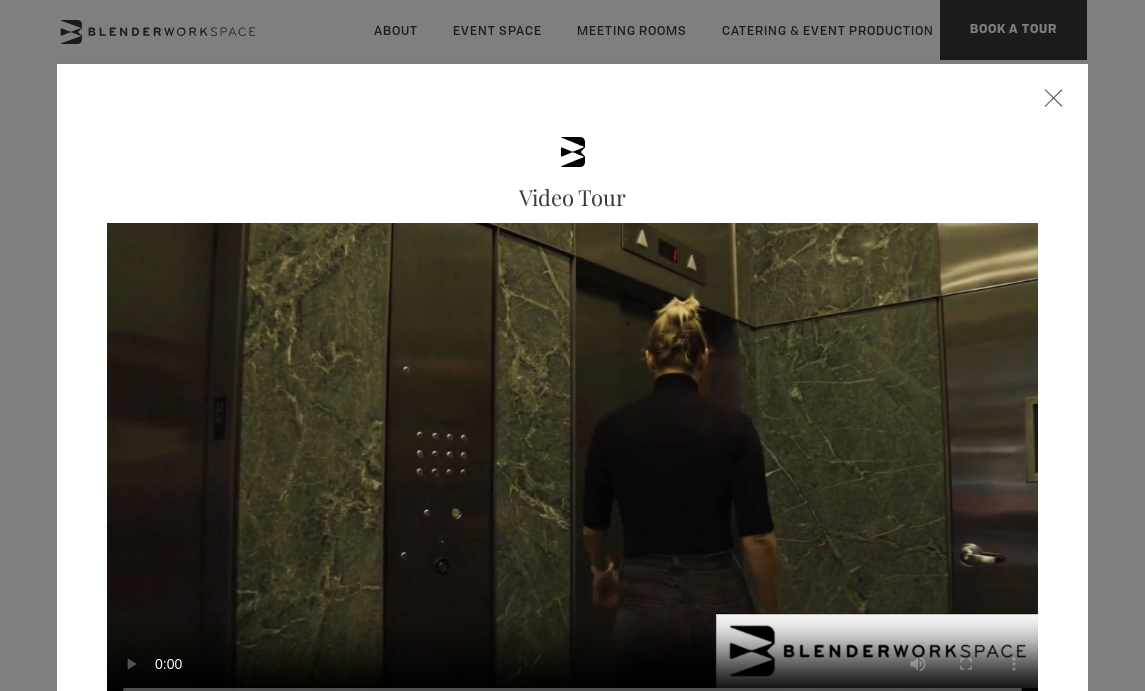 scroll, scrollTop: 126, scrollLeft: 0, axis: vertical 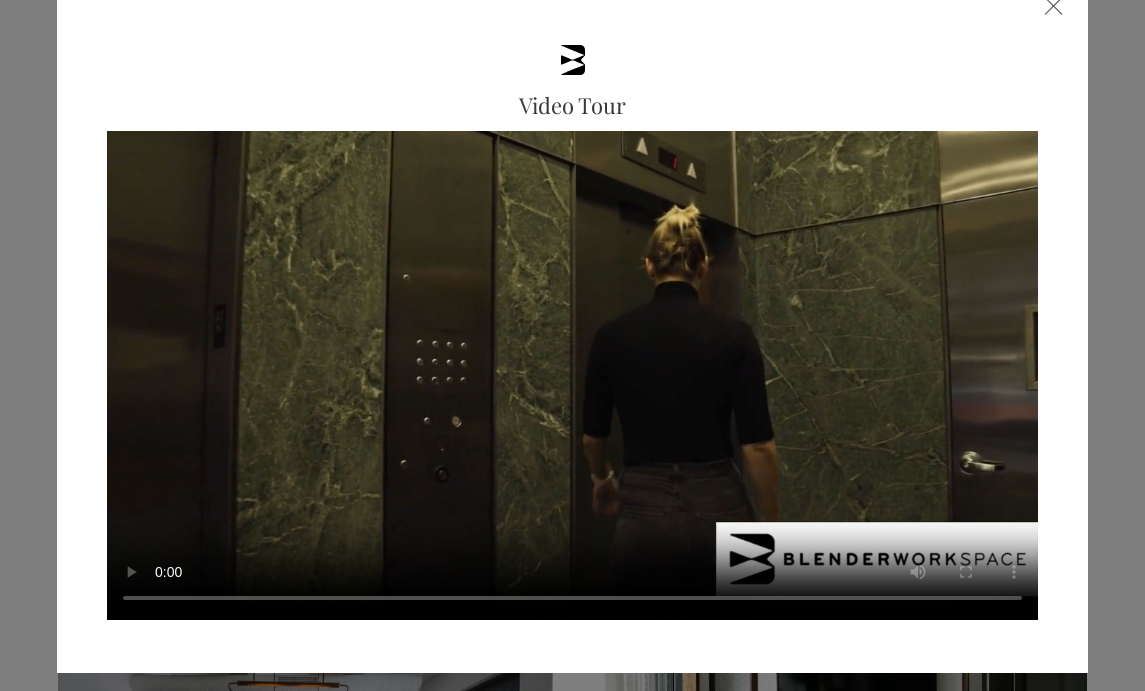 click on "Video Tour" at bounding box center [572, 335] 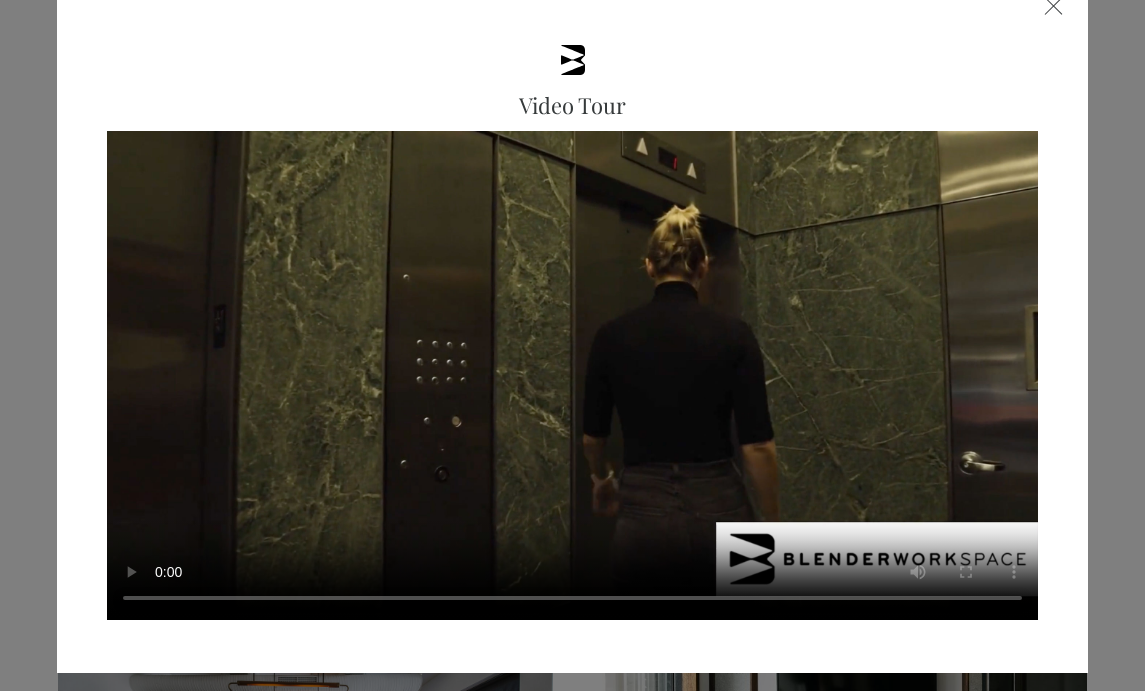 type 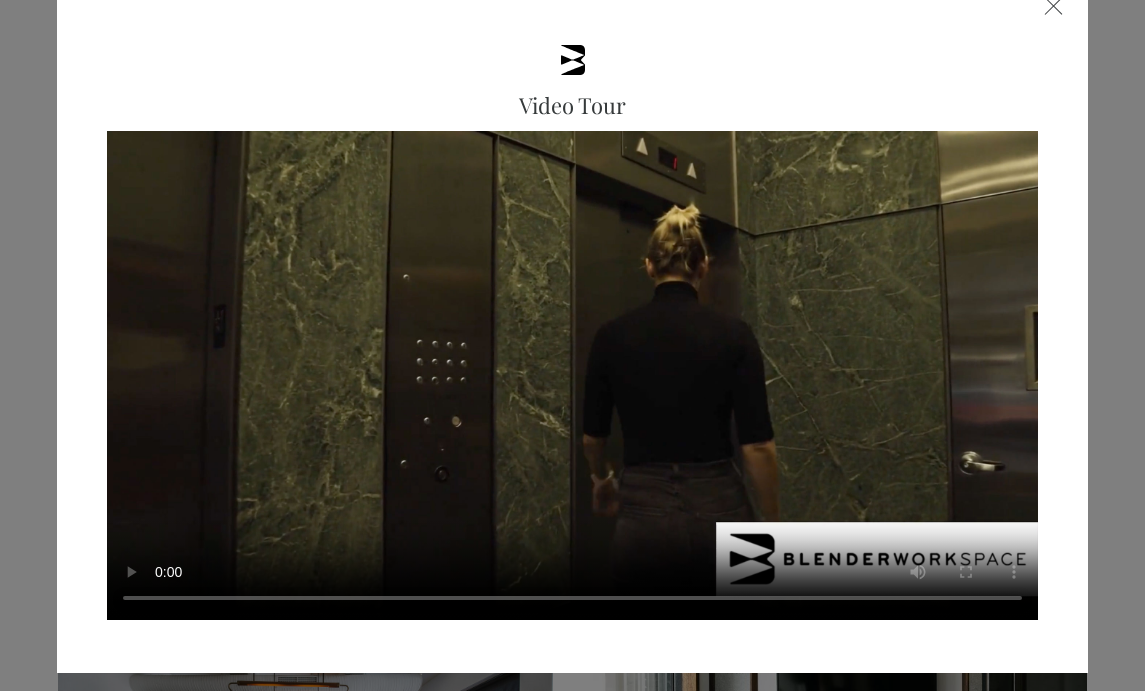 click on "Video Tour" at bounding box center (572, 345) 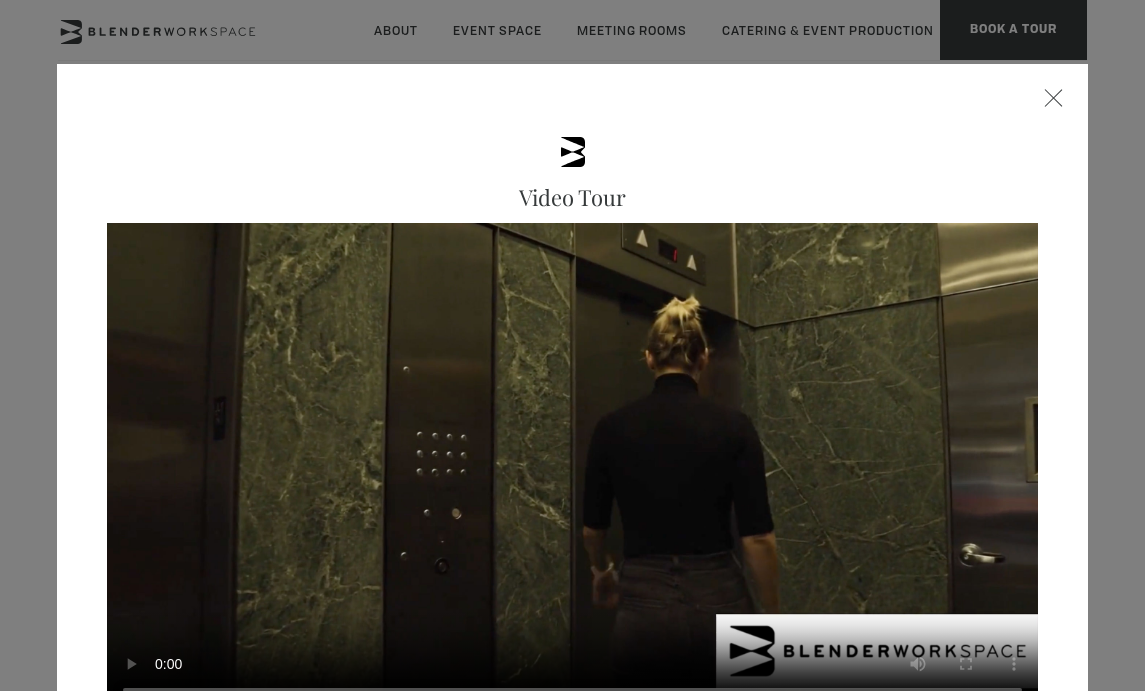 click on "Video Tour" at bounding box center (572, 414) 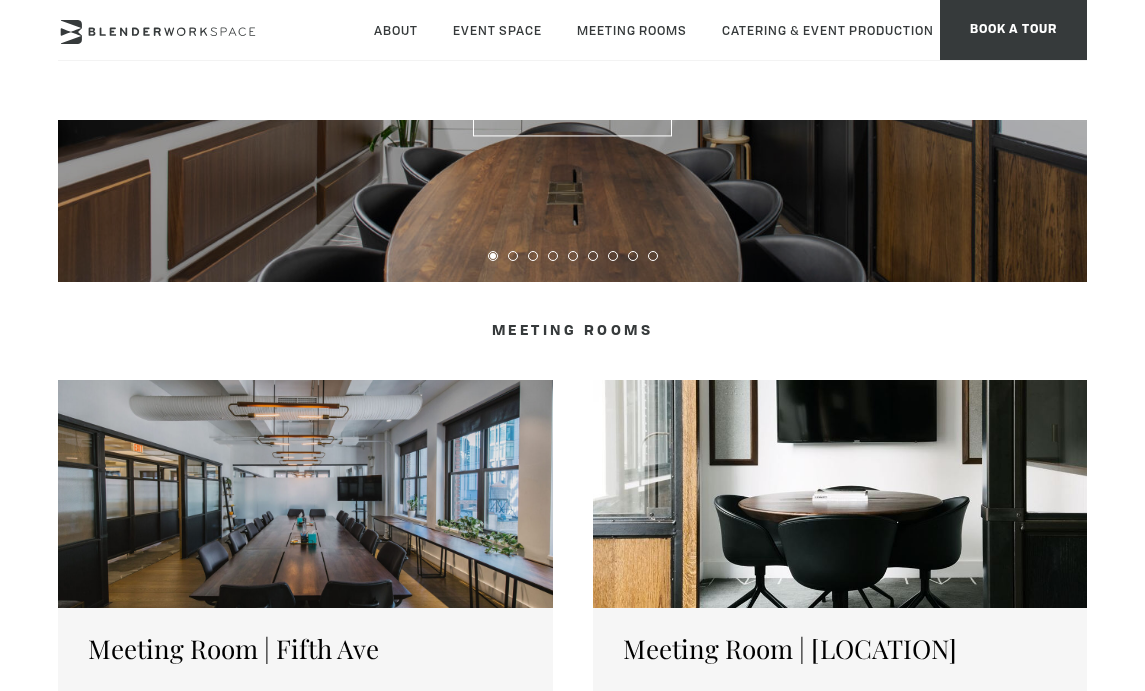 scroll, scrollTop: 0, scrollLeft: 0, axis: both 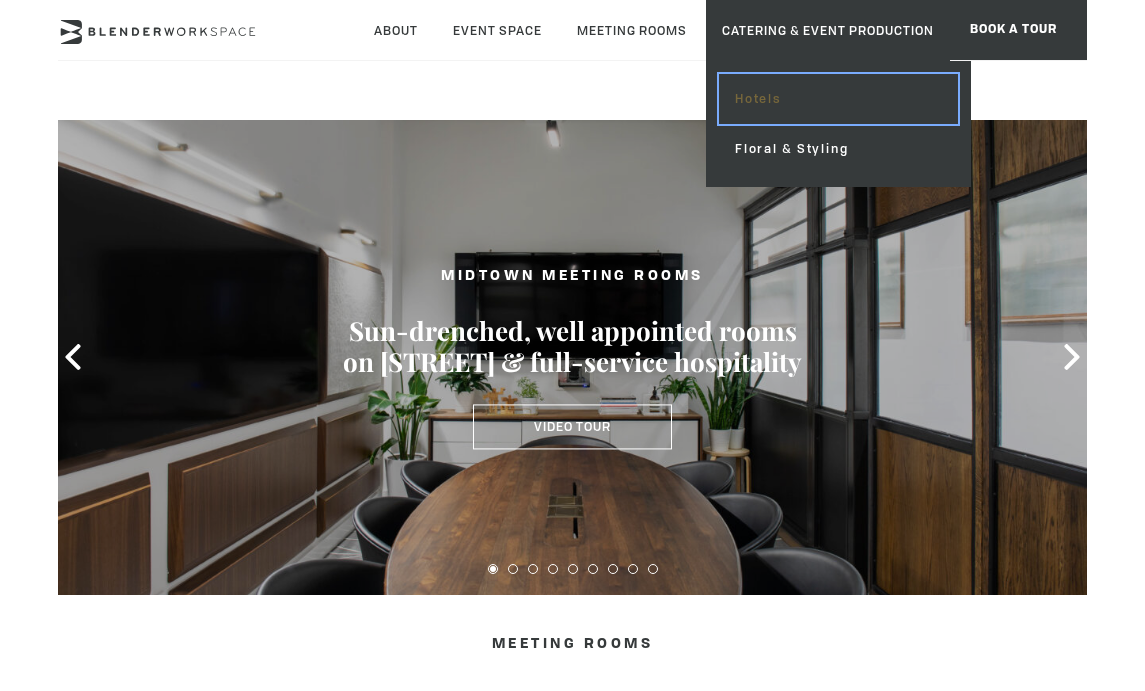click on "Hotels" at bounding box center (838, 99) 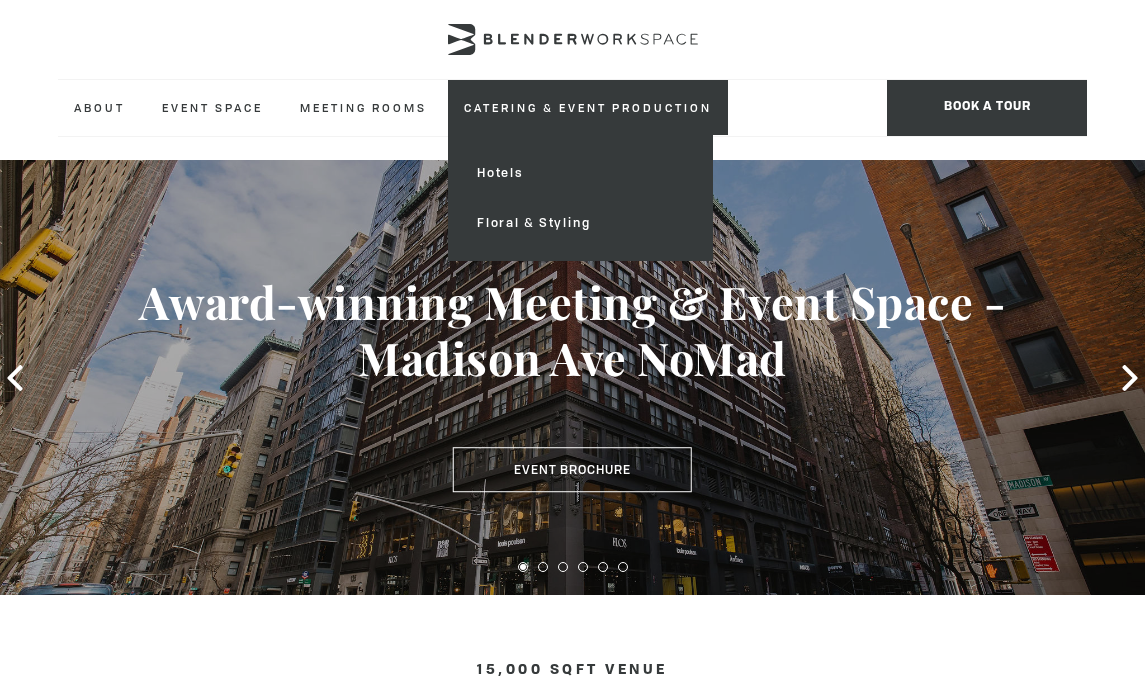 scroll, scrollTop: 0, scrollLeft: 0, axis: both 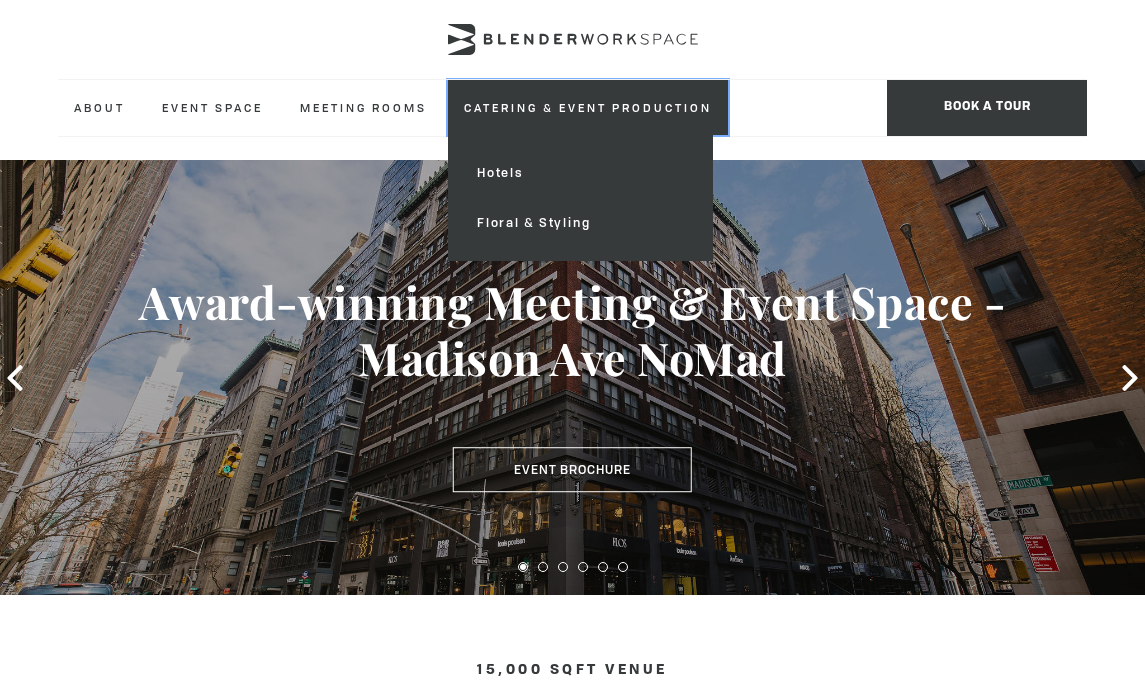 click on "Catering & Event Production" at bounding box center (588, 107) 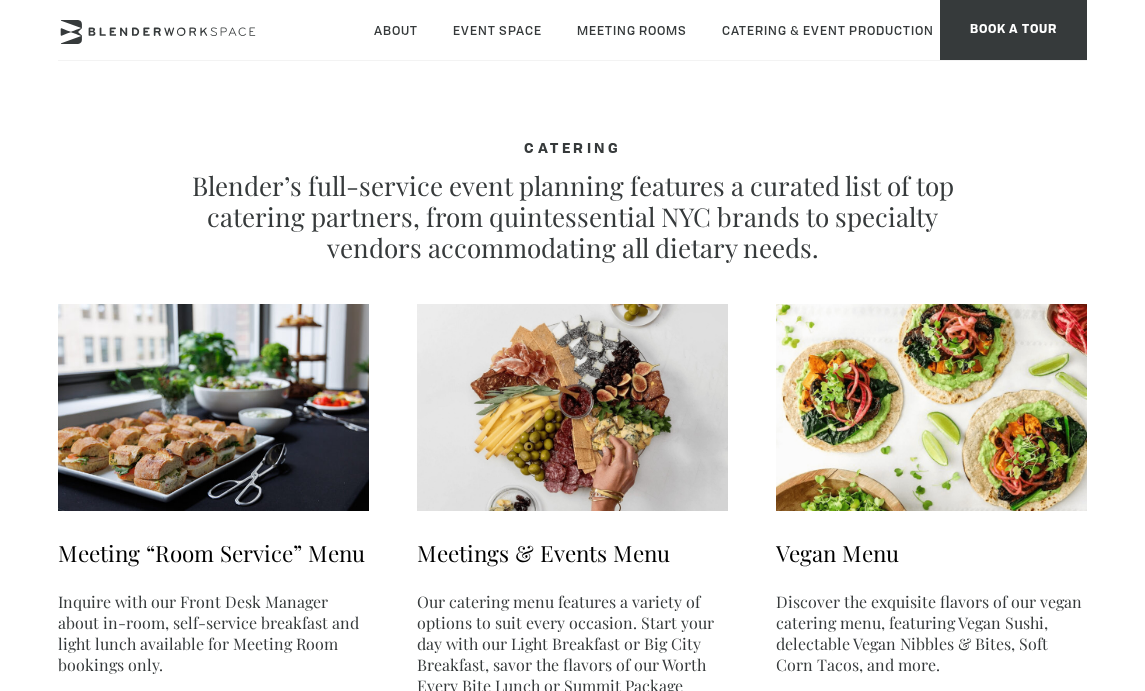 scroll, scrollTop: 0, scrollLeft: 0, axis: both 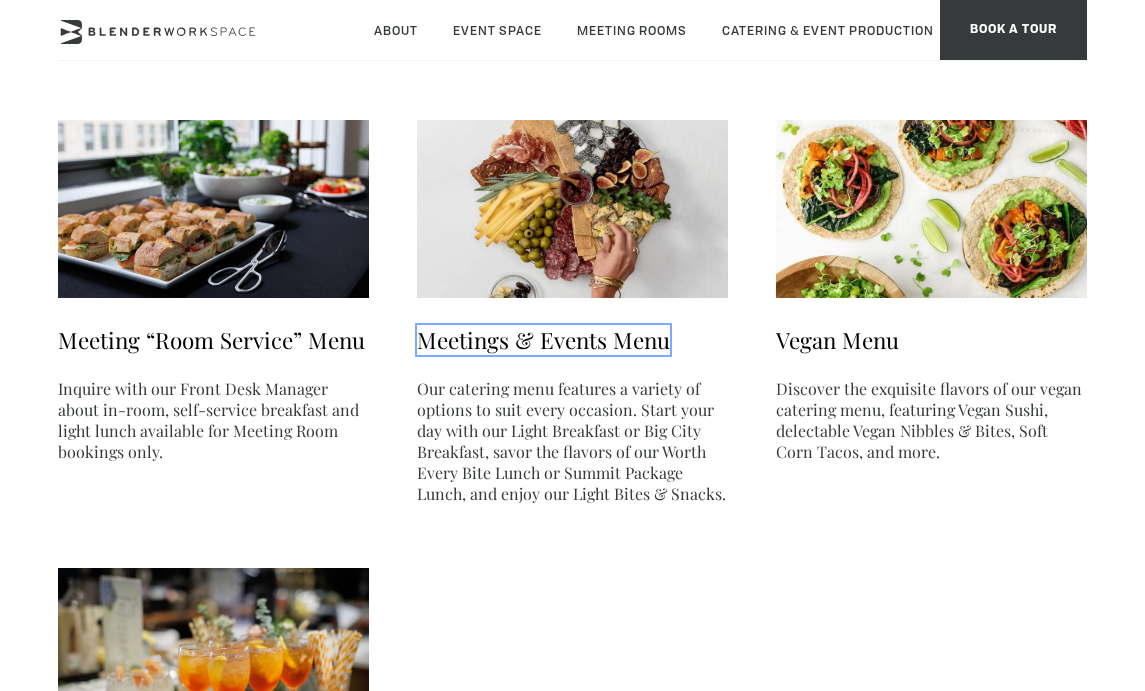 click on "Meetings & Events Menu" at bounding box center [543, 340] 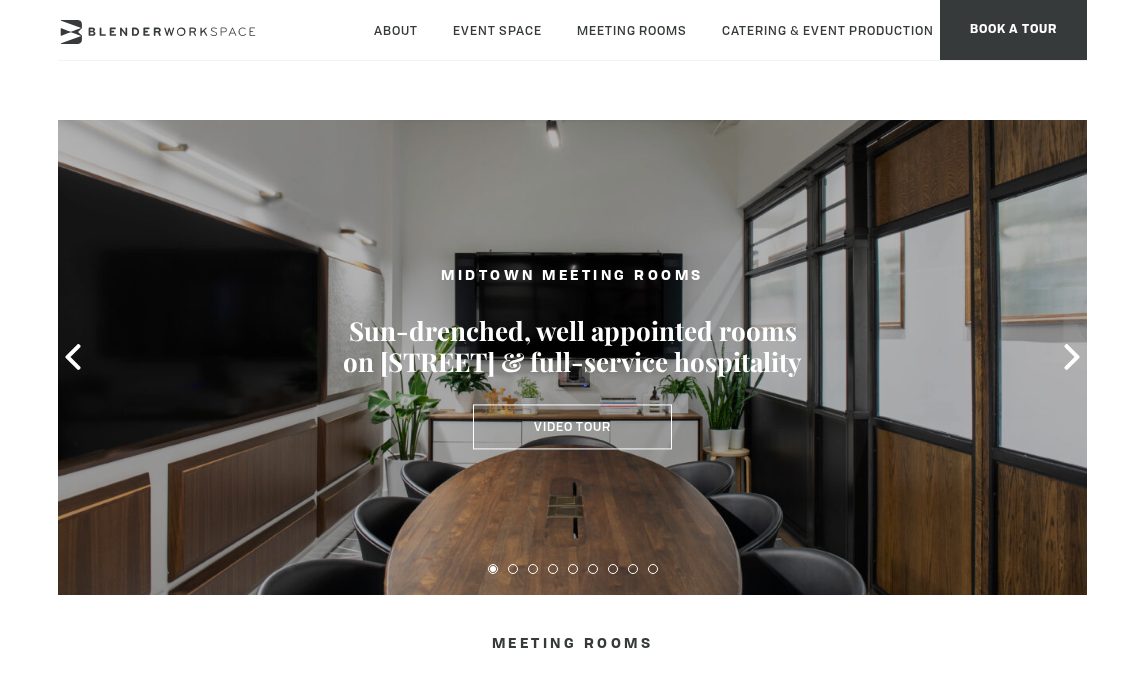 scroll, scrollTop: 0, scrollLeft: 0, axis: both 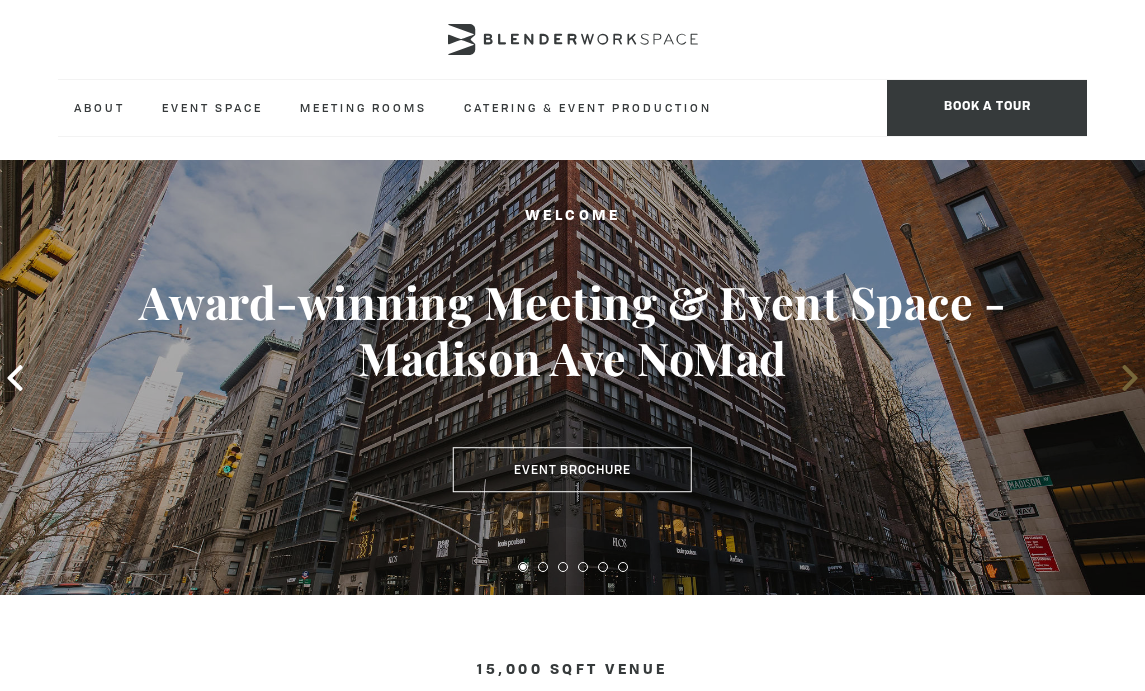 click 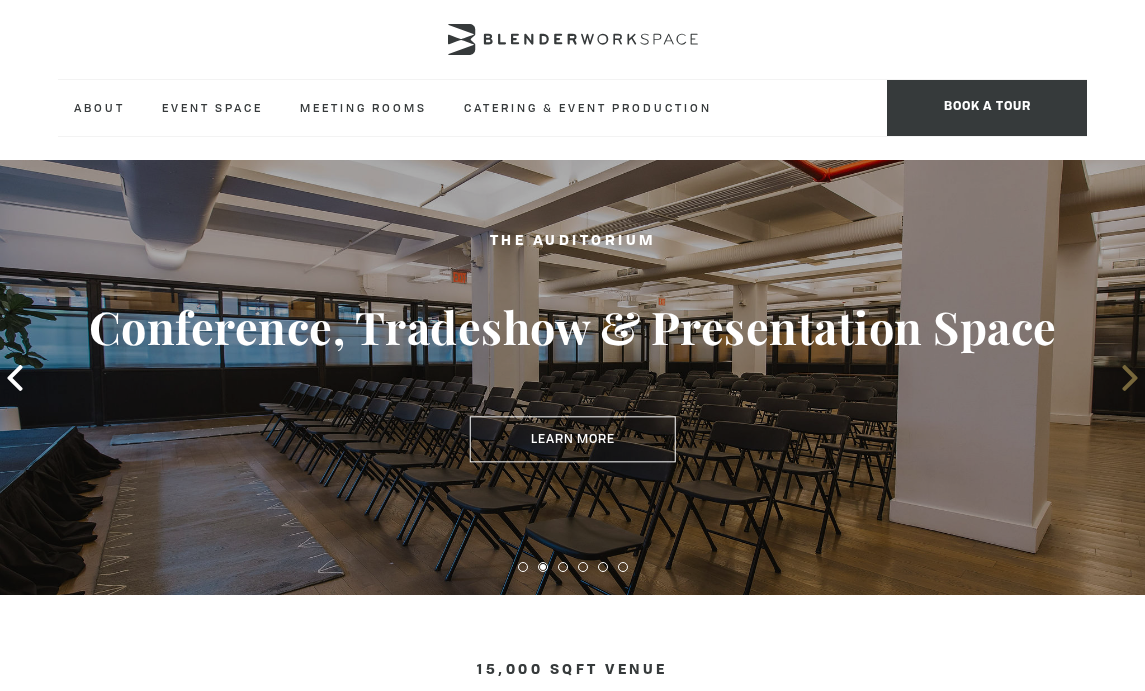 click 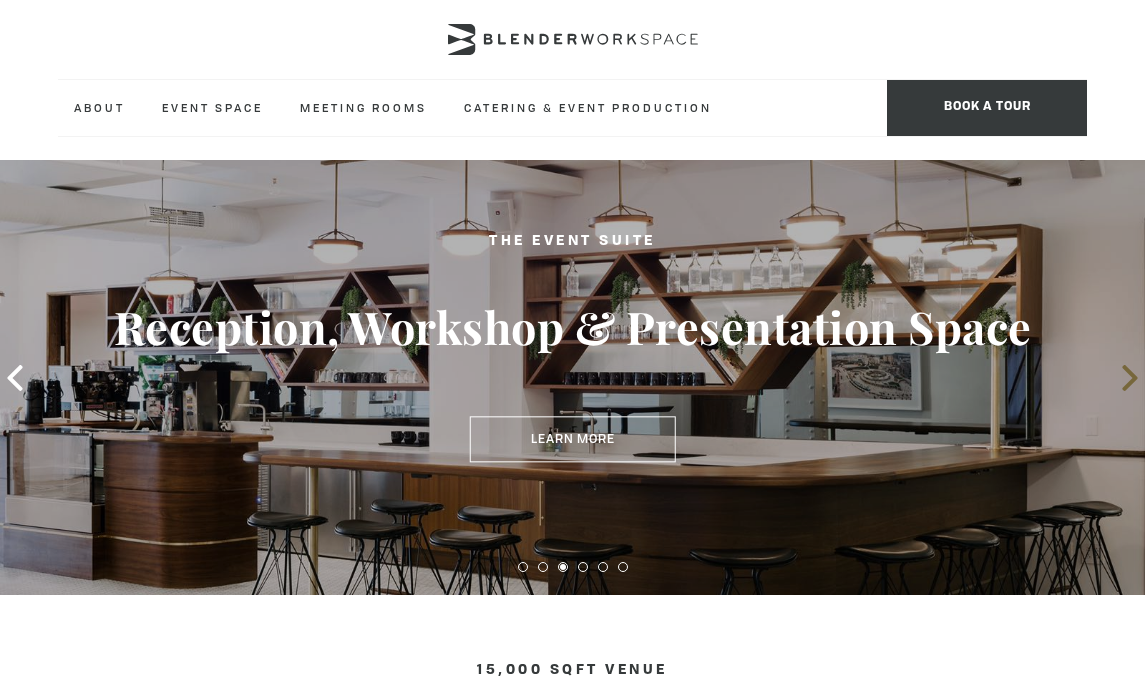 click 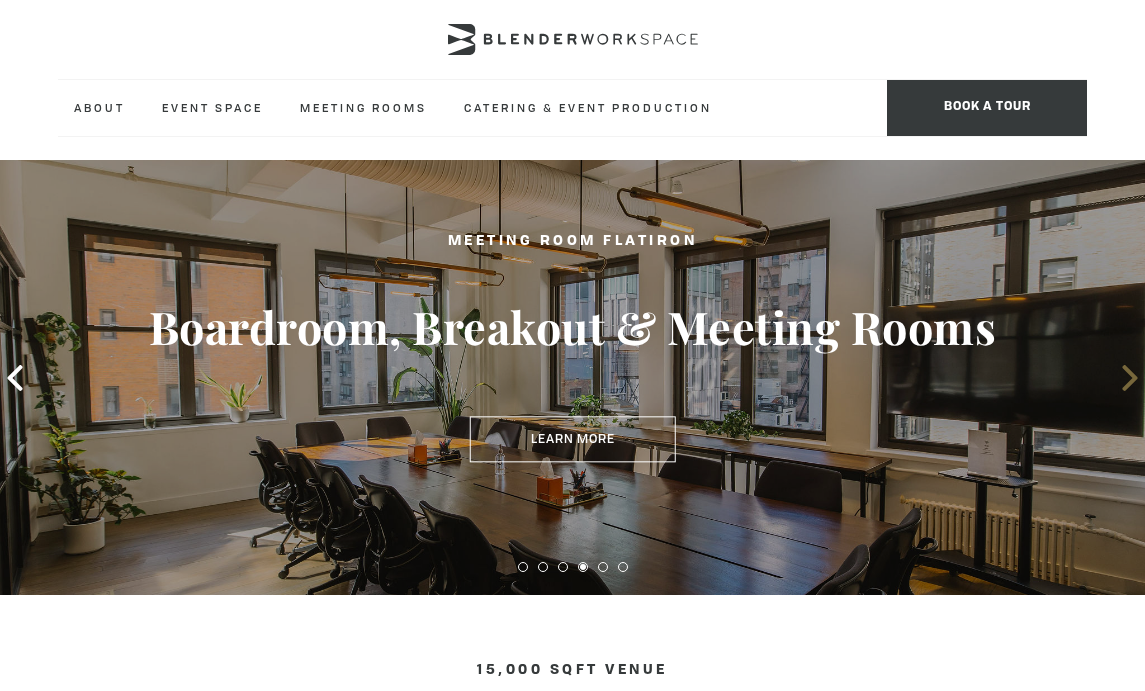 click 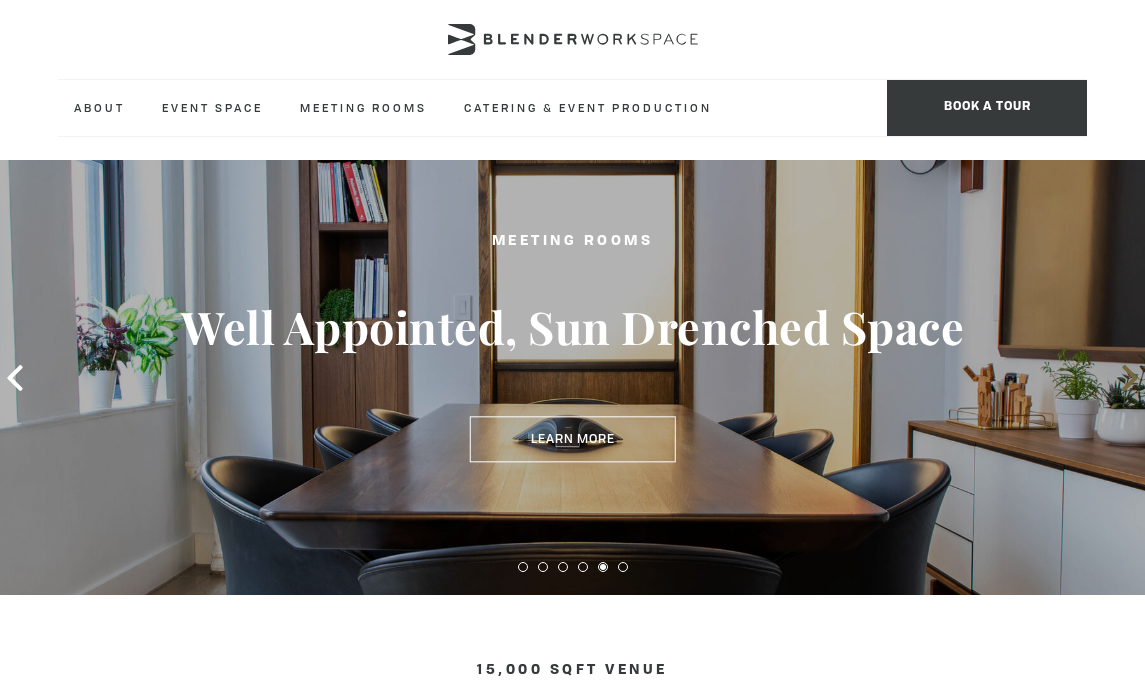 click 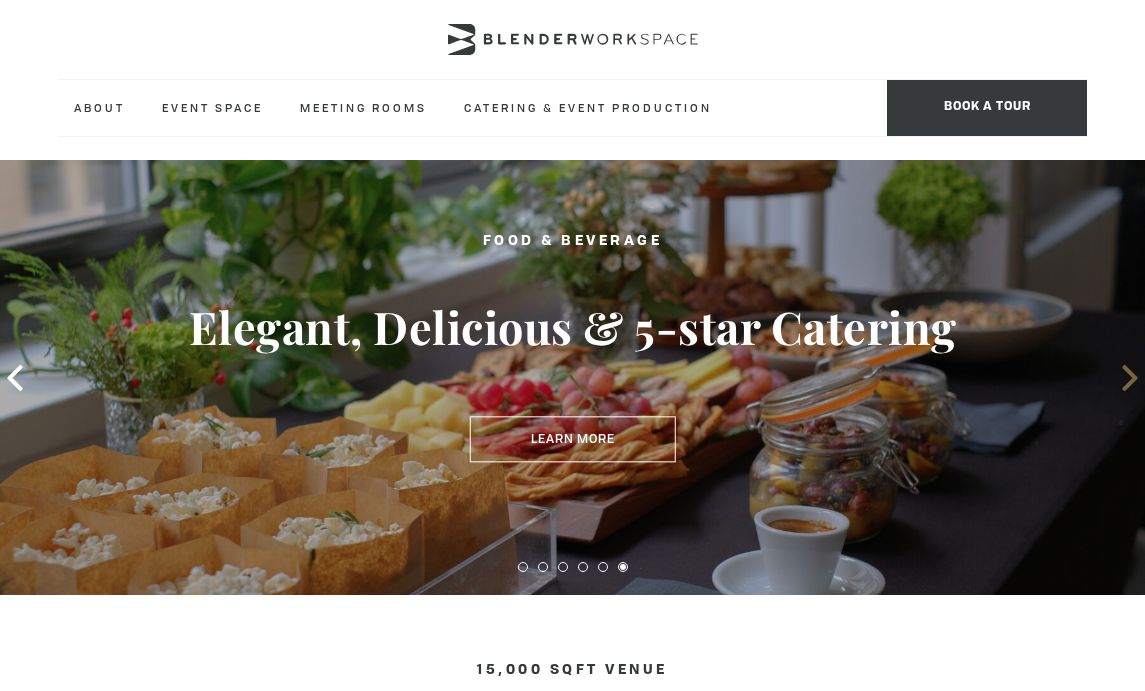 click 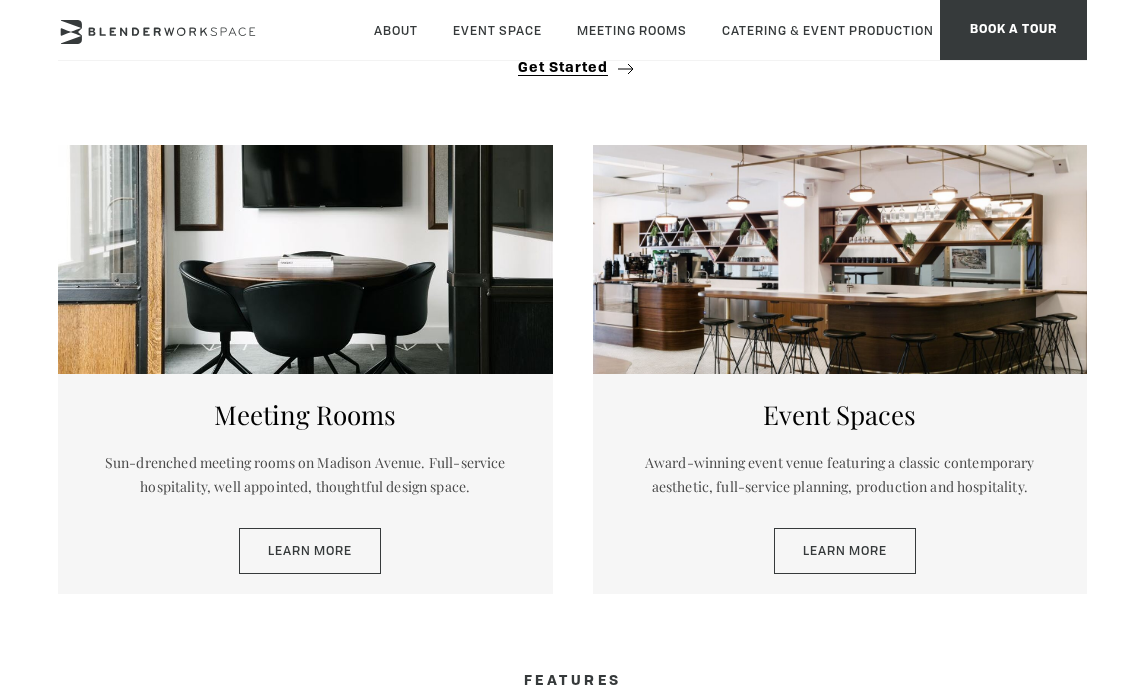 scroll, scrollTop: 737, scrollLeft: 0, axis: vertical 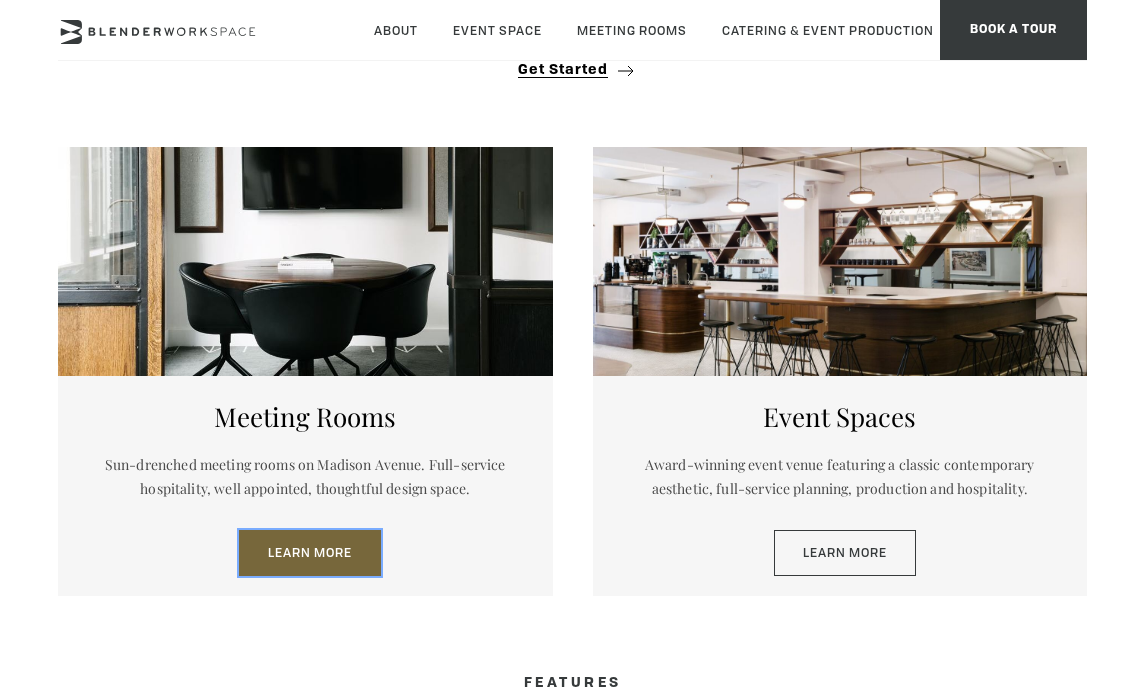 click on "Learn More" at bounding box center [310, 553] 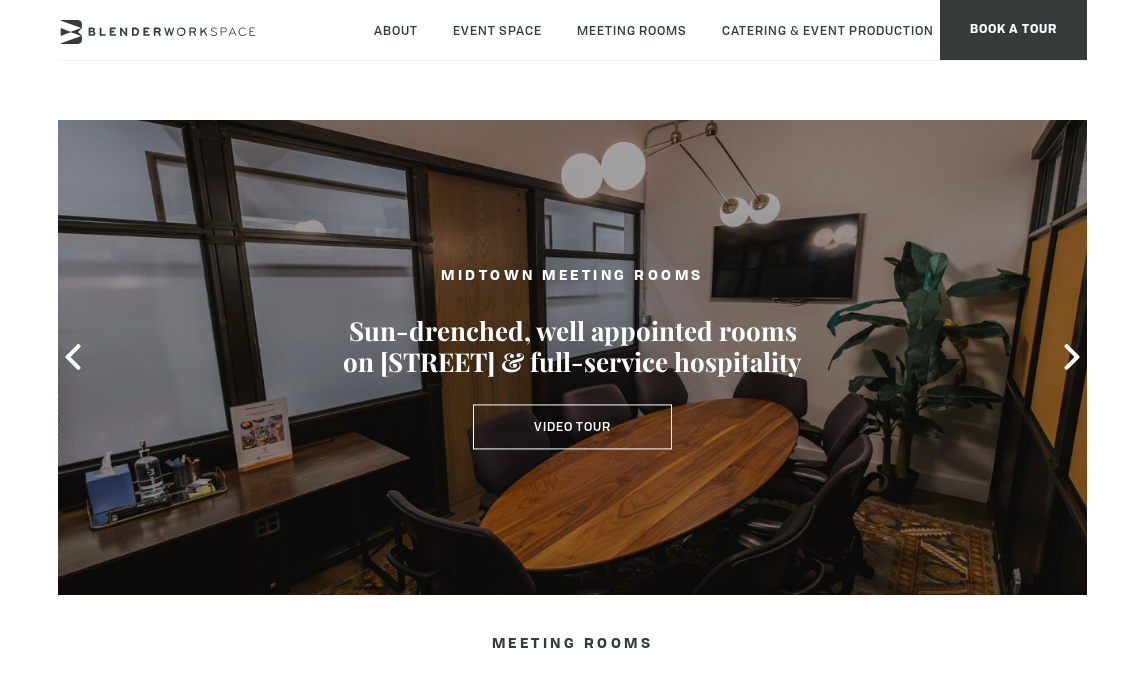 scroll, scrollTop: 0, scrollLeft: 0, axis: both 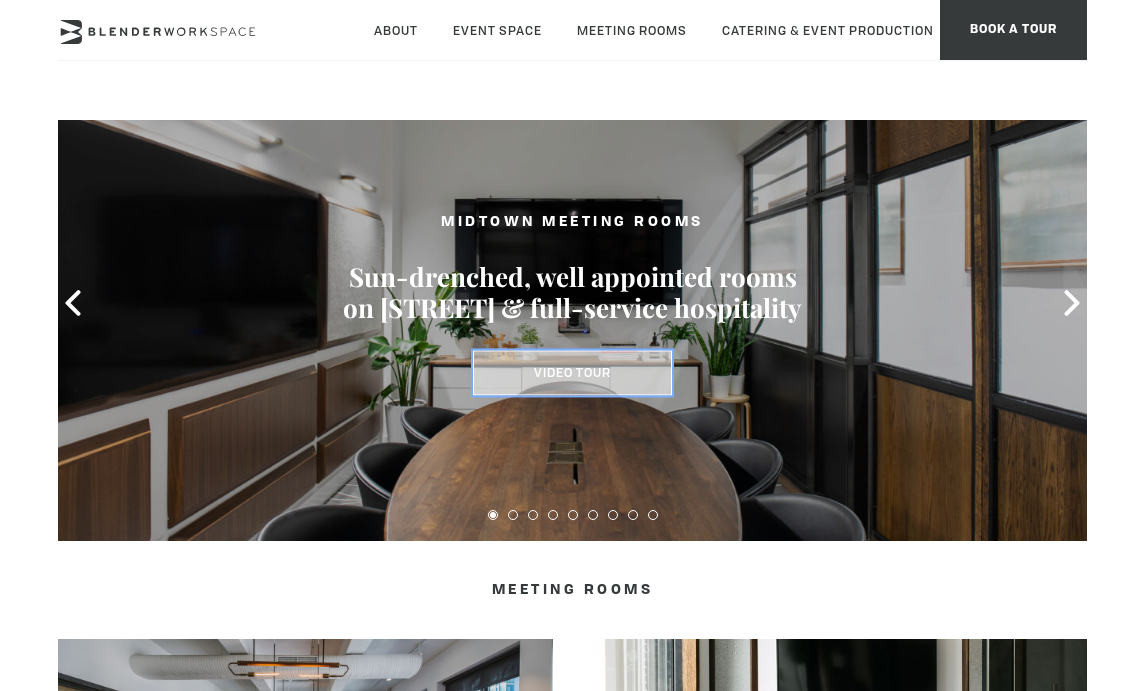click on "Video Tour" at bounding box center (572, 373) 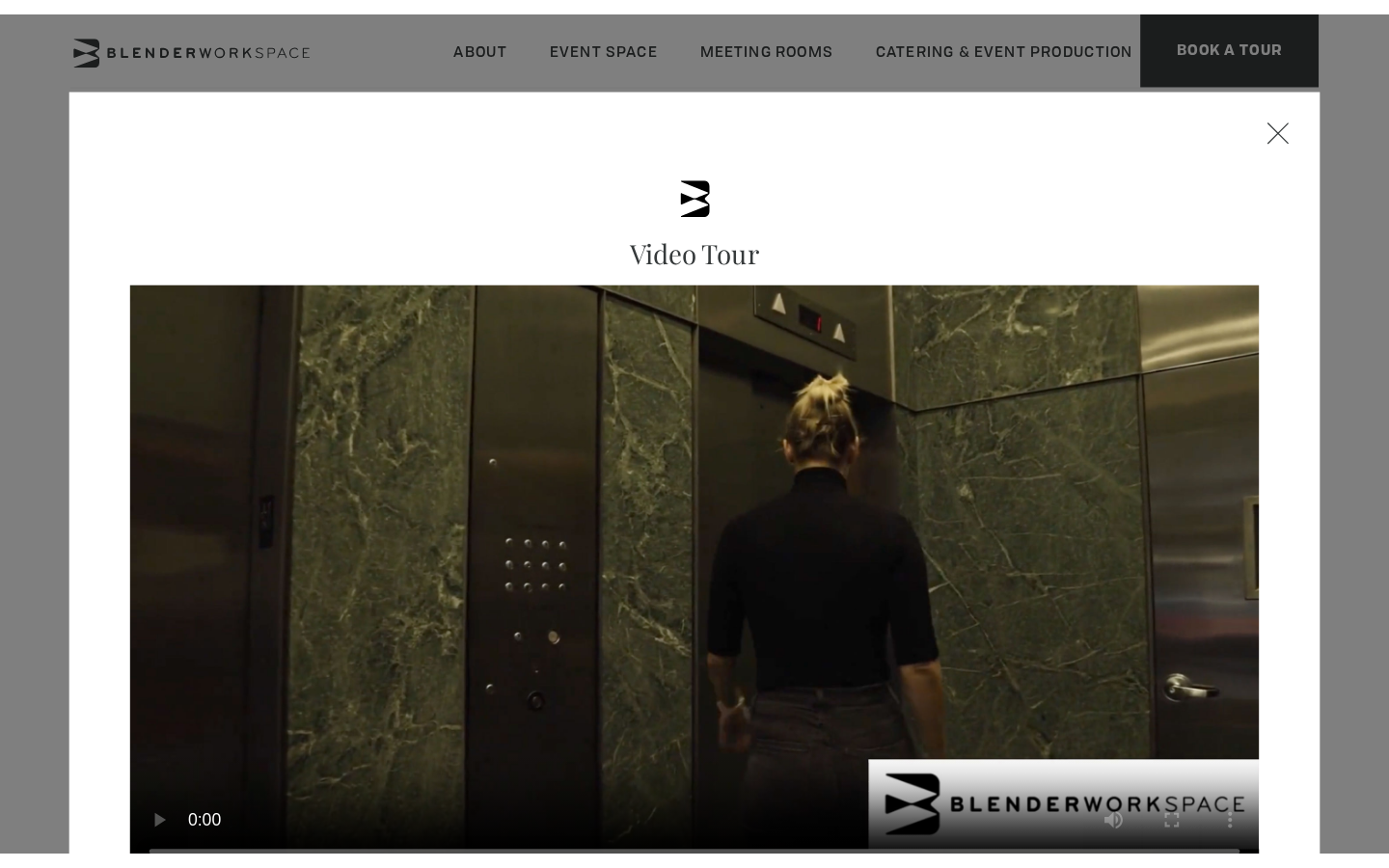 scroll, scrollTop: 122, scrollLeft: 0, axis: vertical 